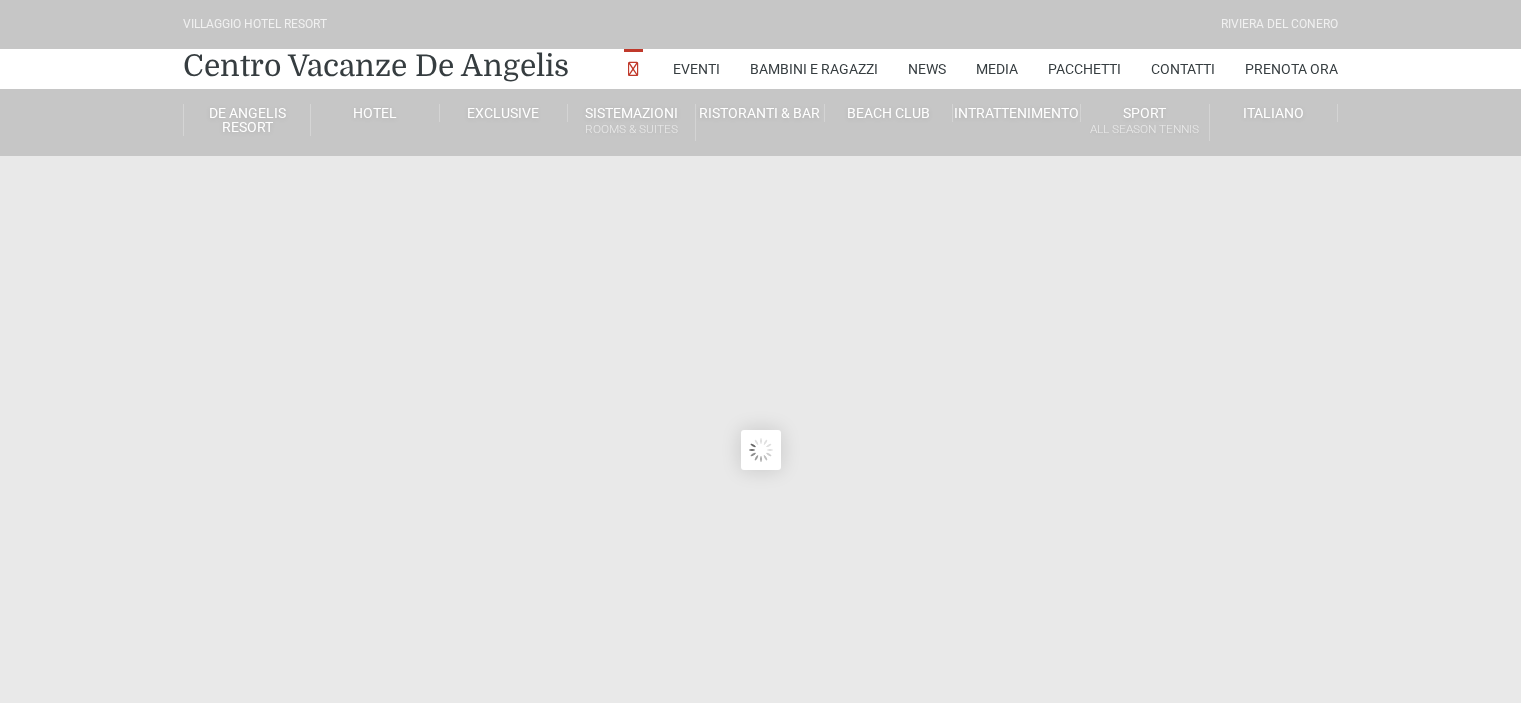 scroll, scrollTop: 0, scrollLeft: 0, axis: both 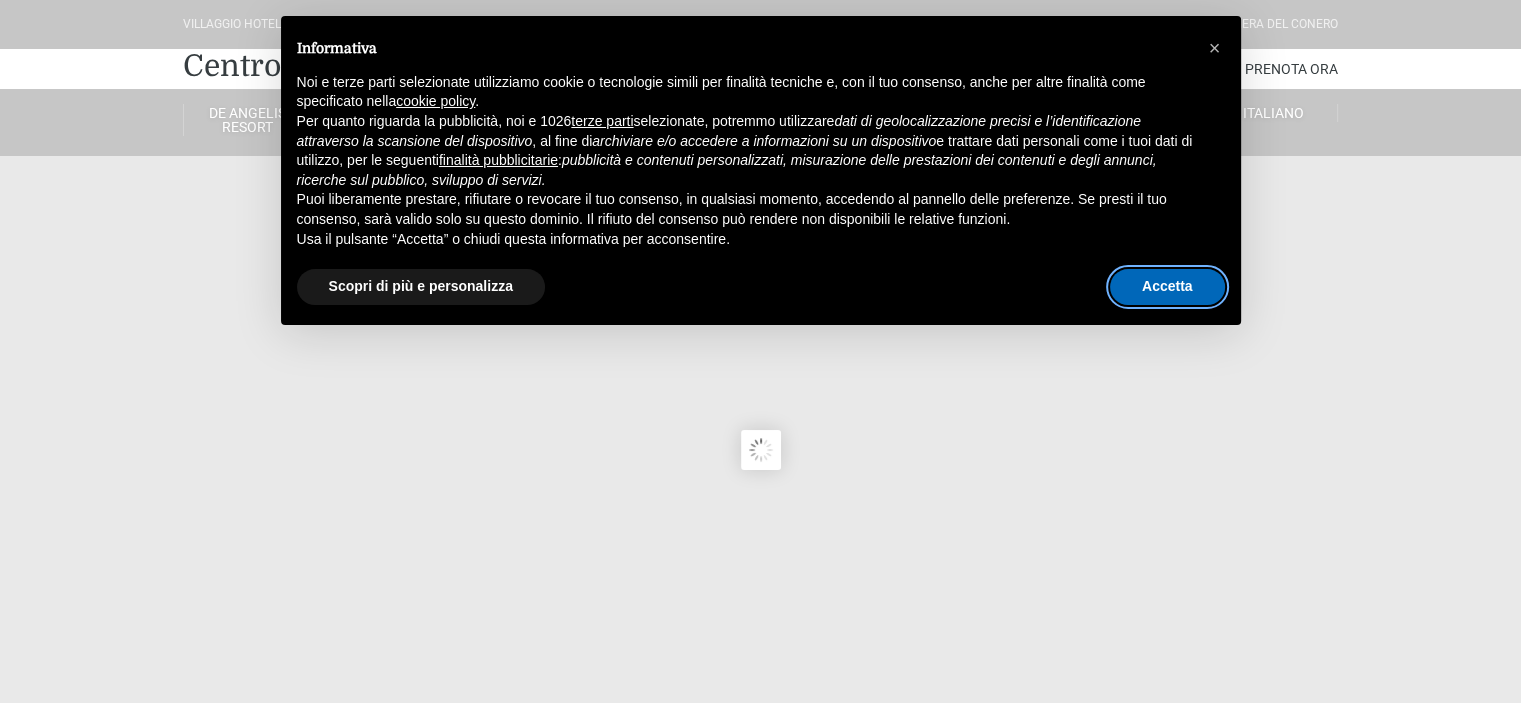 click on "Accetta" at bounding box center [1167, 287] 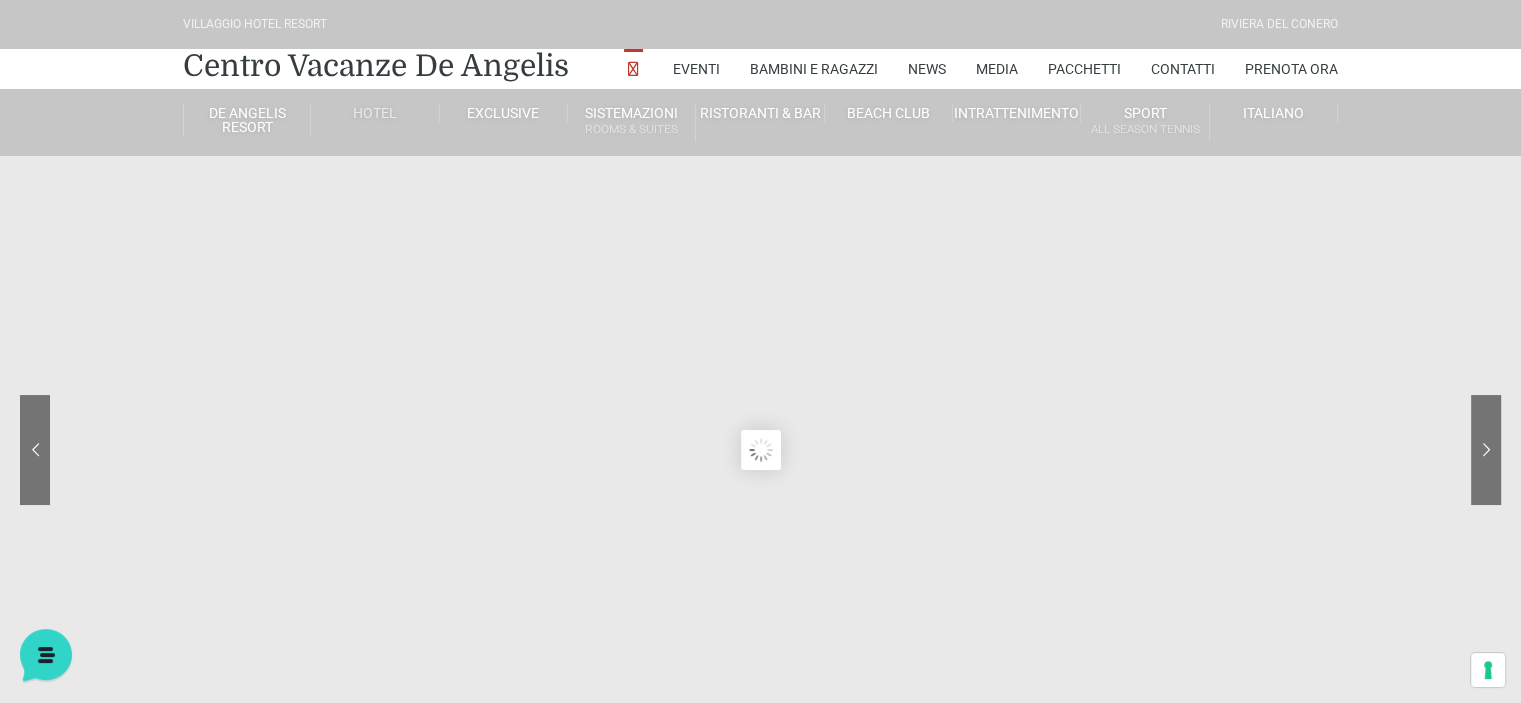 scroll, scrollTop: 0, scrollLeft: 0, axis: both 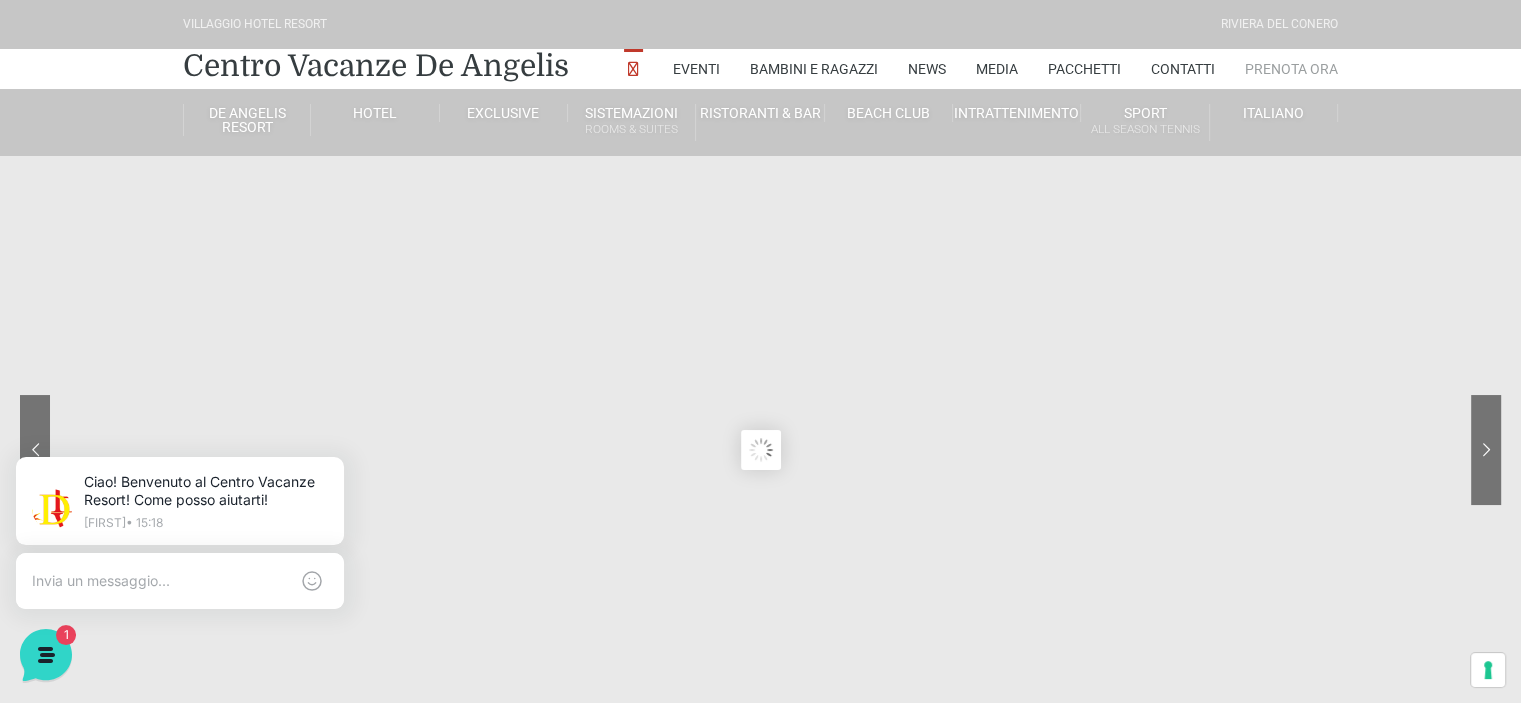 click on "Prenota Ora" at bounding box center (1291, 69) 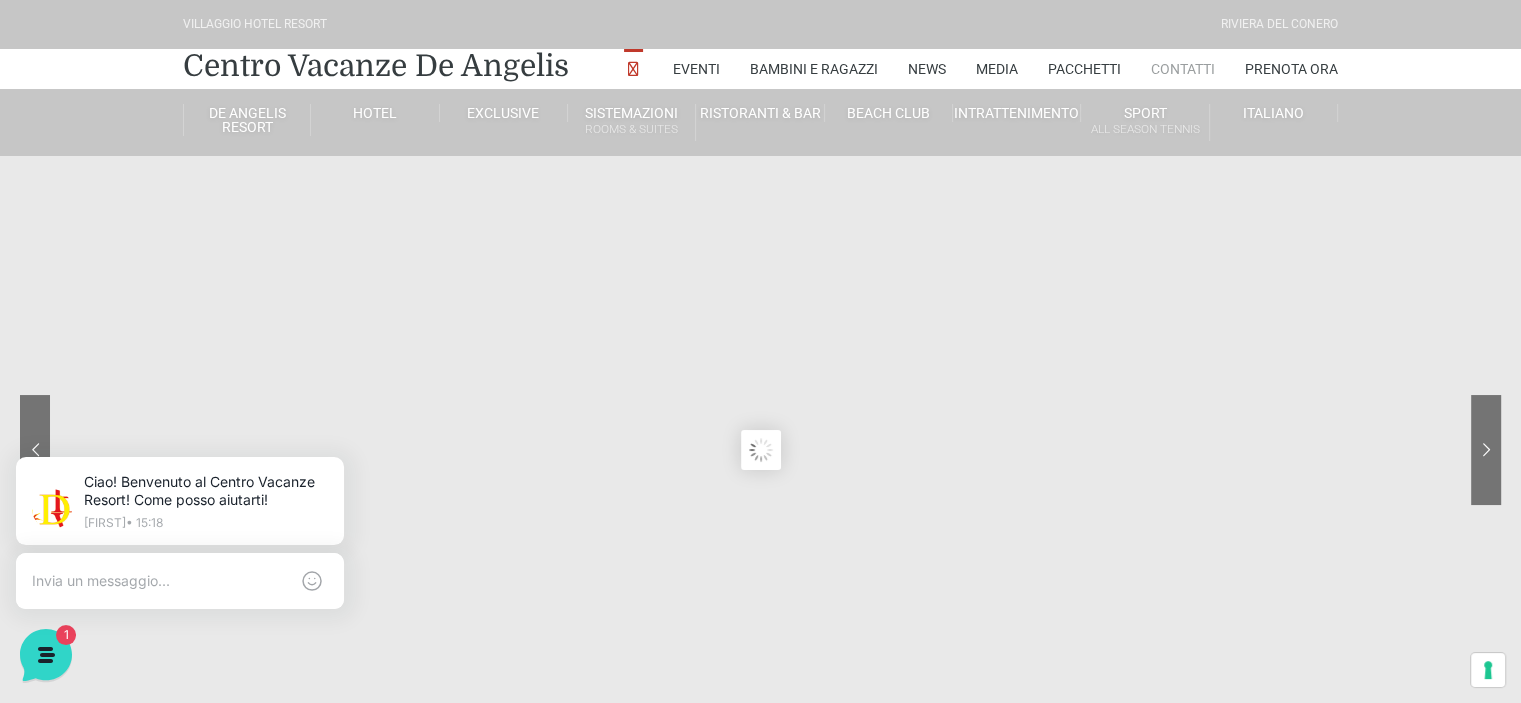click on "Contatti" at bounding box center (1183, 69) 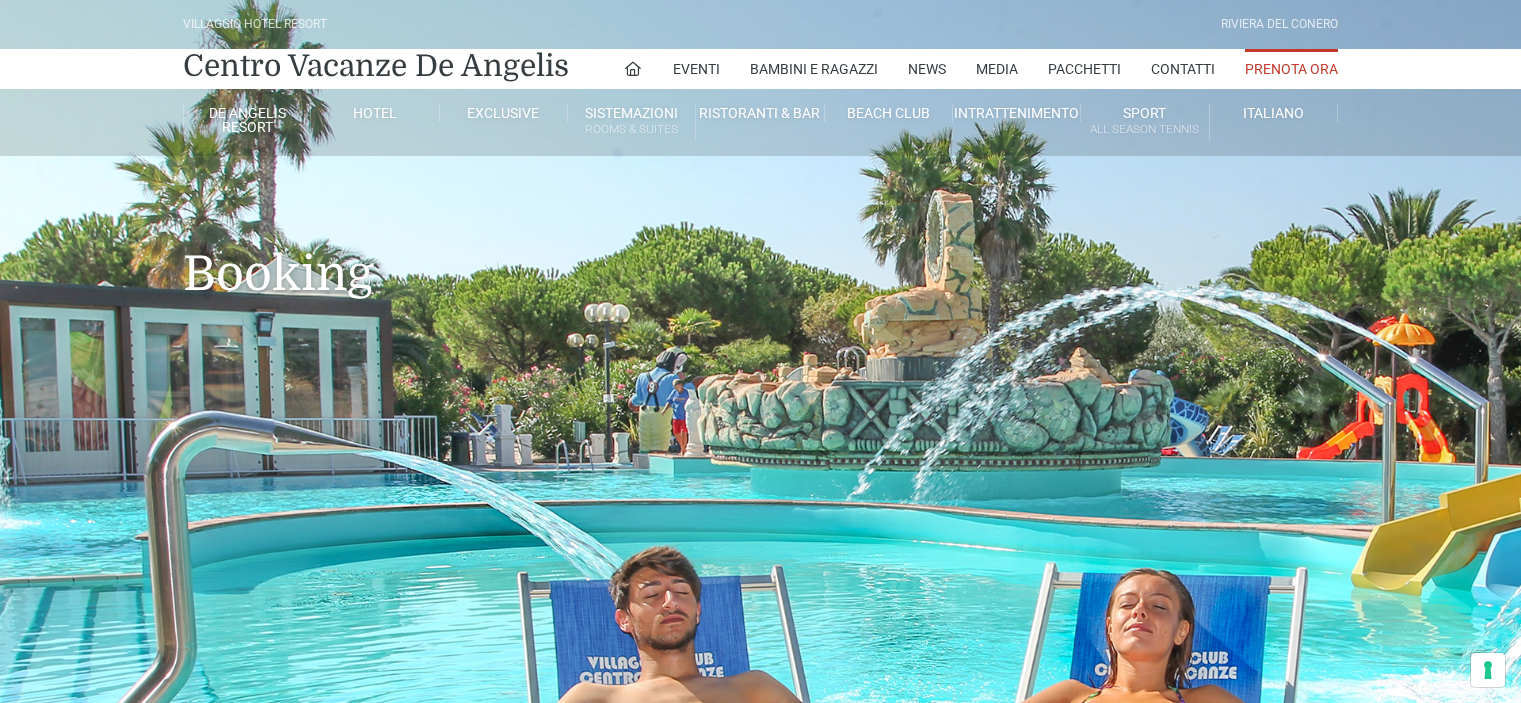 scroll, scrollTop: 0, scrollLeft: 0, axis: both 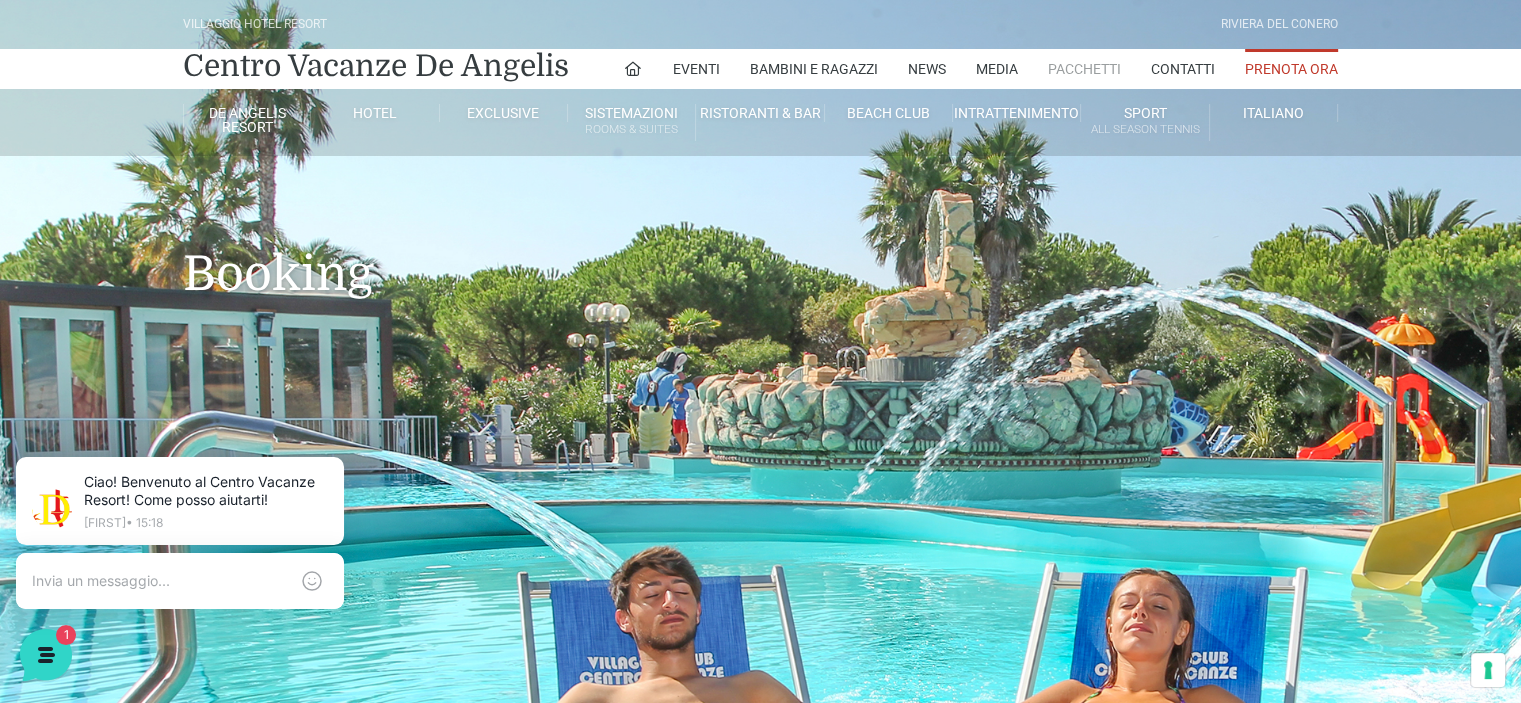 click on "Pacchetti" at bounding box center [1084, 69] 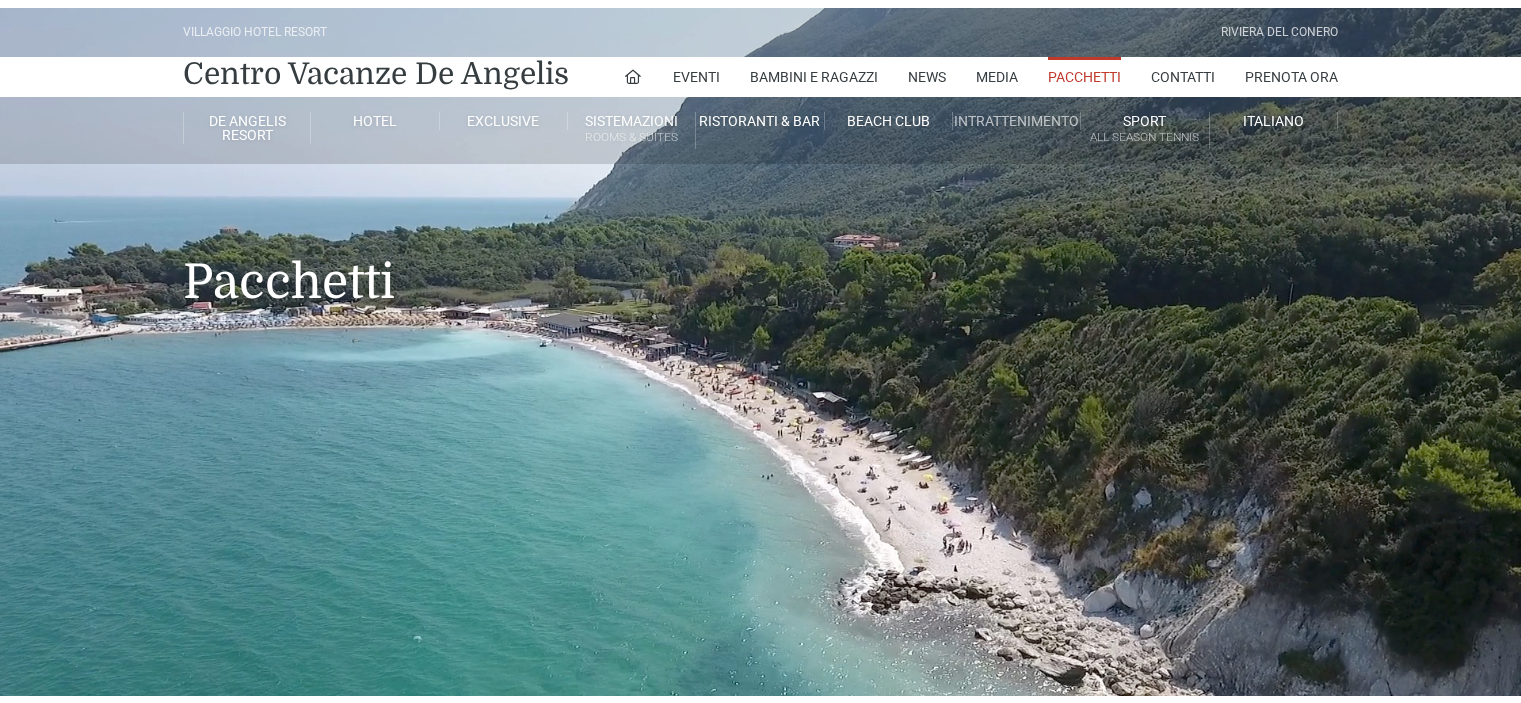 scroll, scrollTop: 0, scrollLeft: 0, axis: both 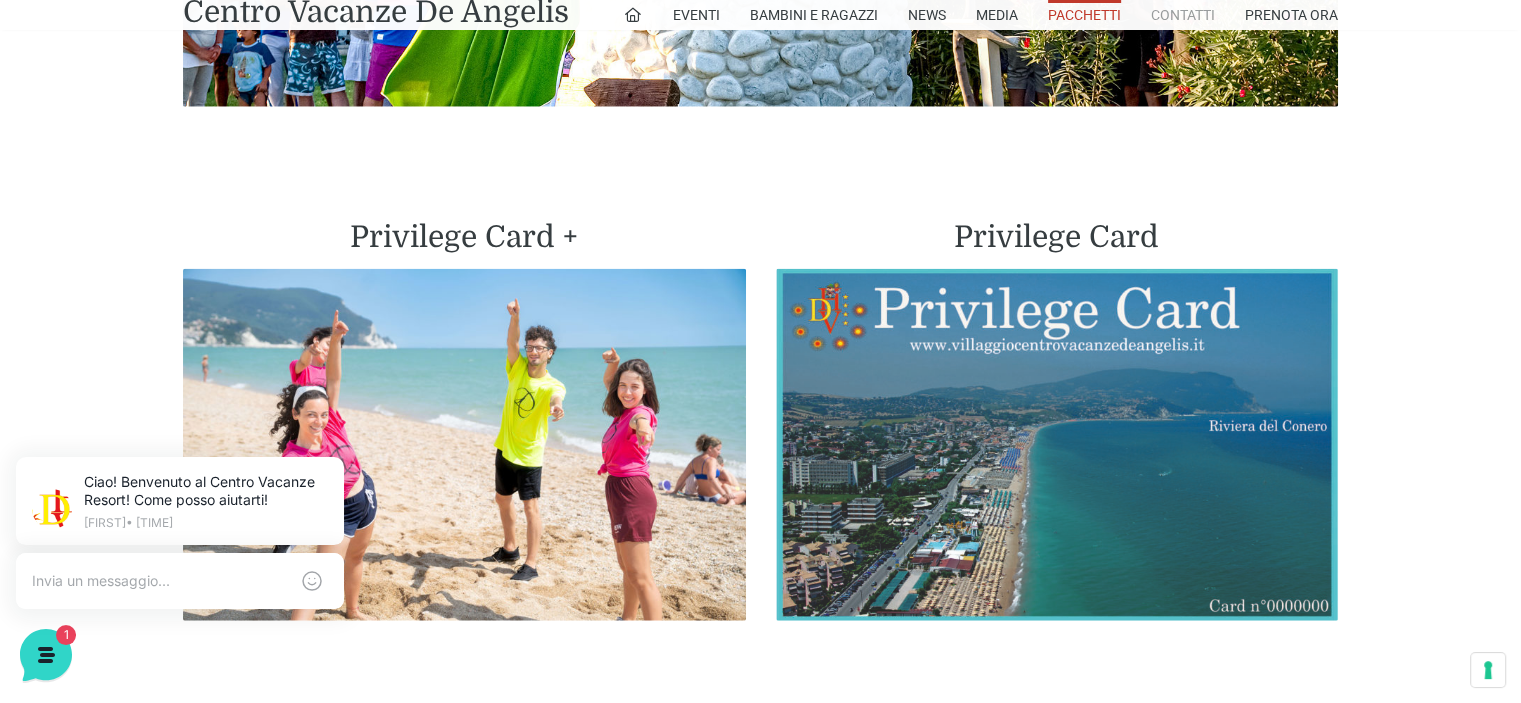 click on "Contatti" at bounding box center [1183, 15] 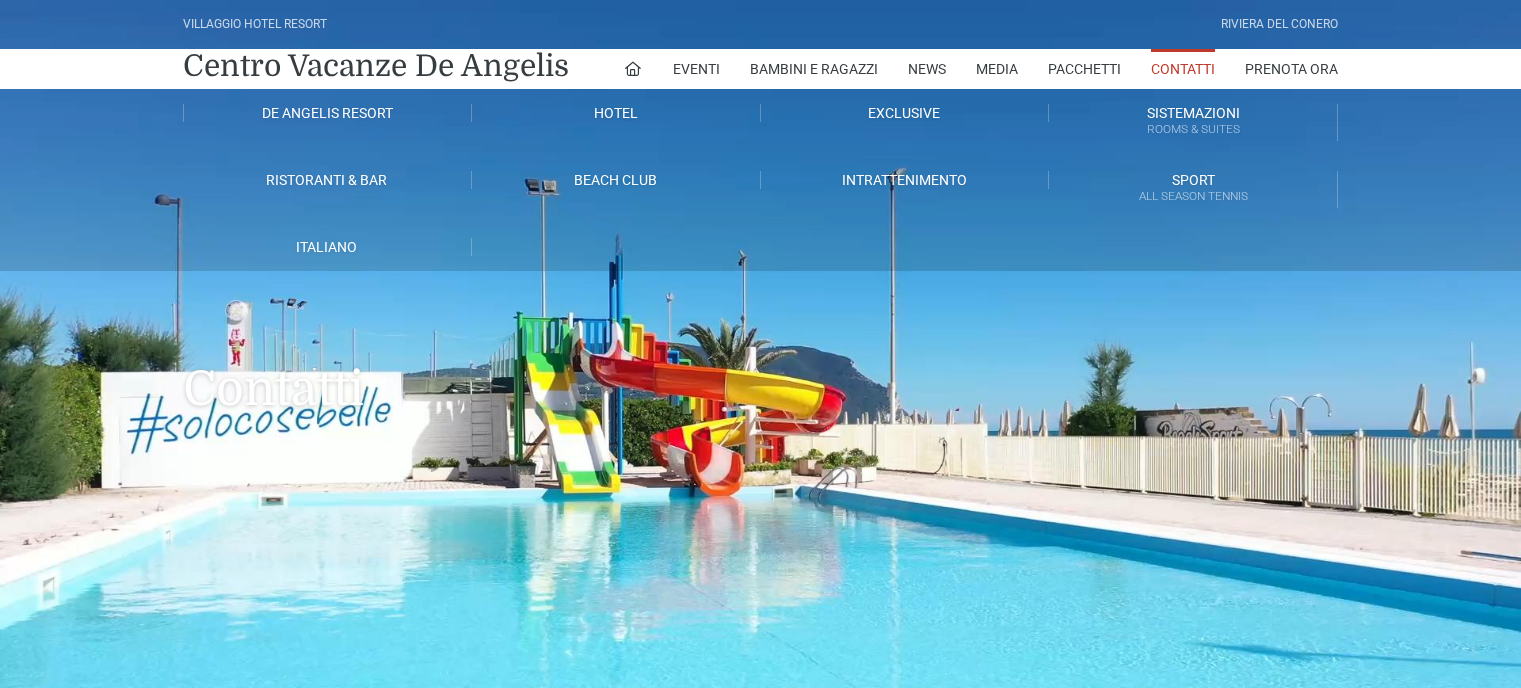 scroll, scrollTop: 0, scrollLeft: 0, axis: both 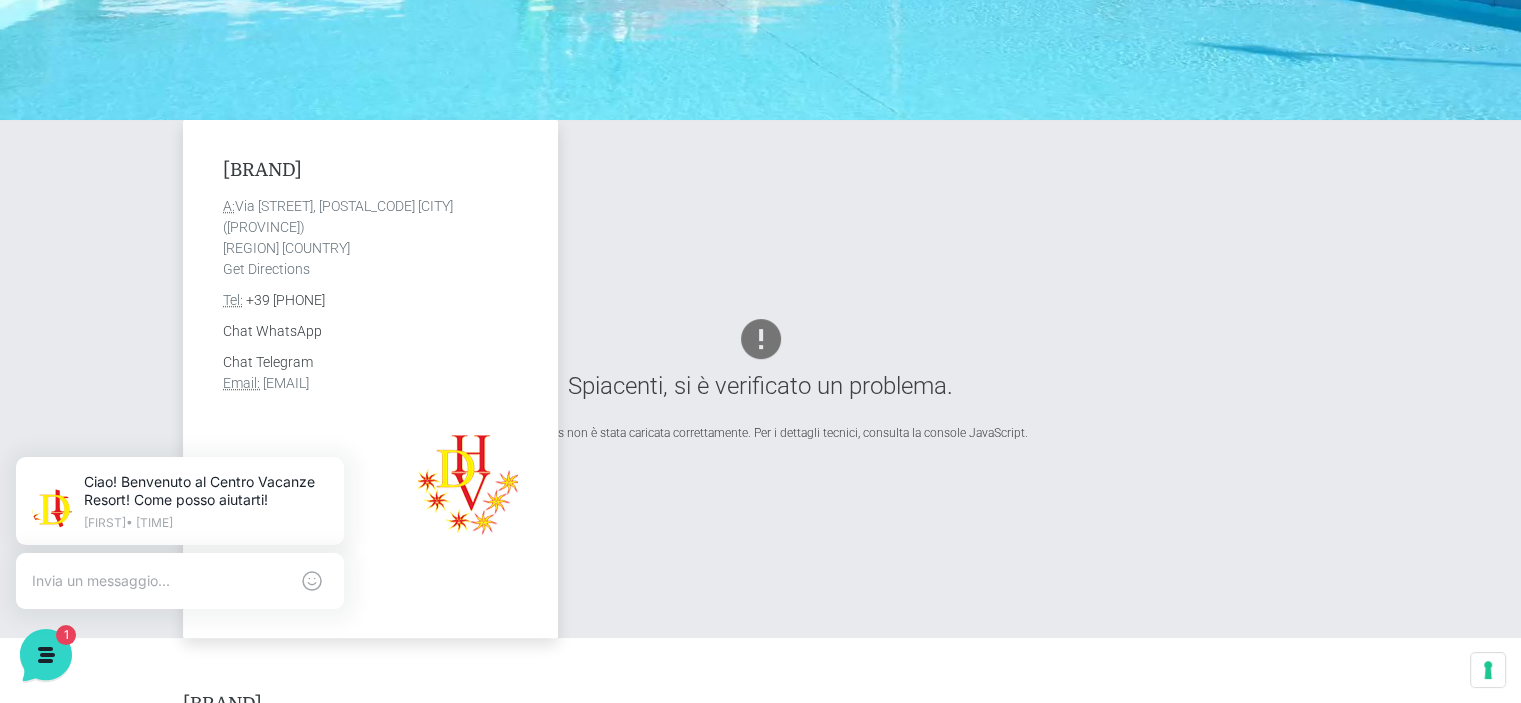 click on "info@villaggiocentrovacanzedeangelis.it" at bounding box center [286, 383] 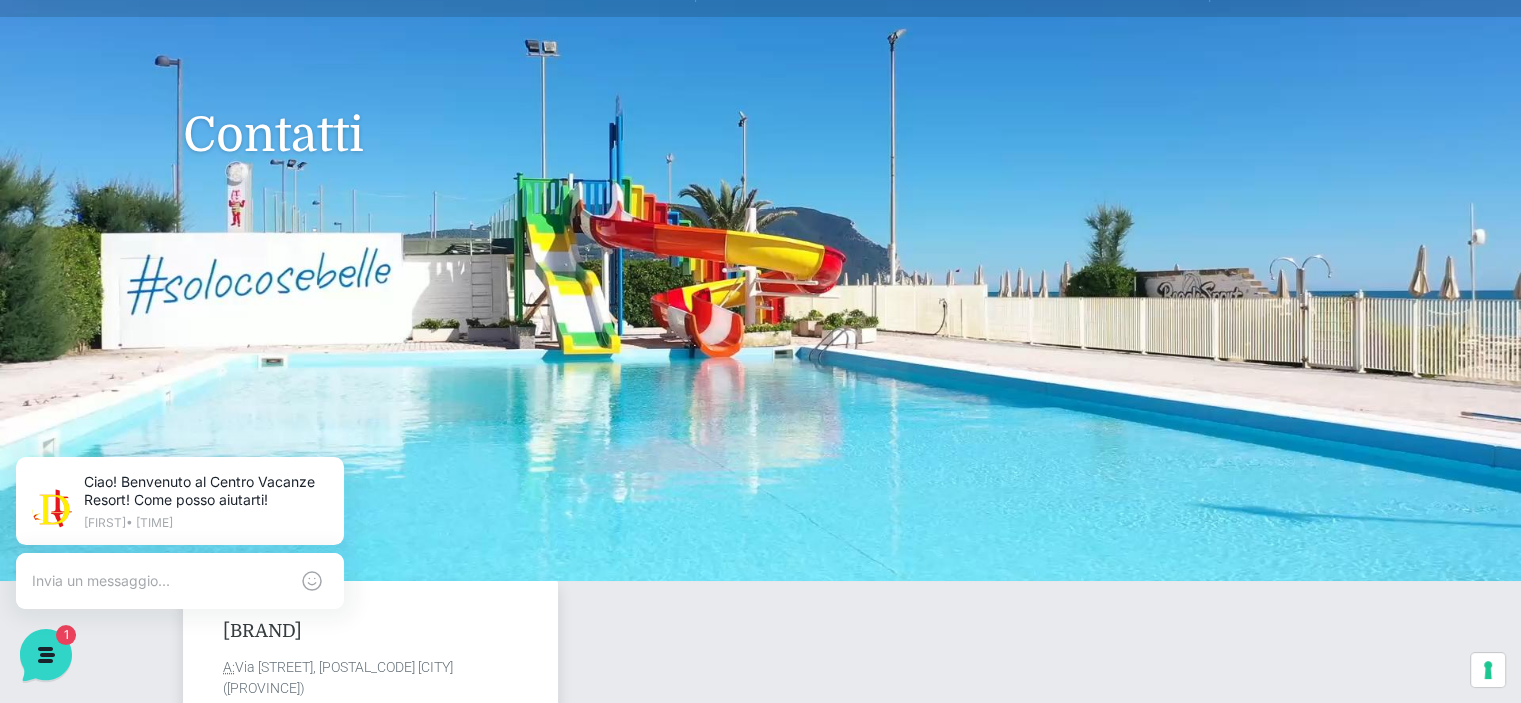 scroll, scrollTop: 0, scrollLeft: 0, axis: both 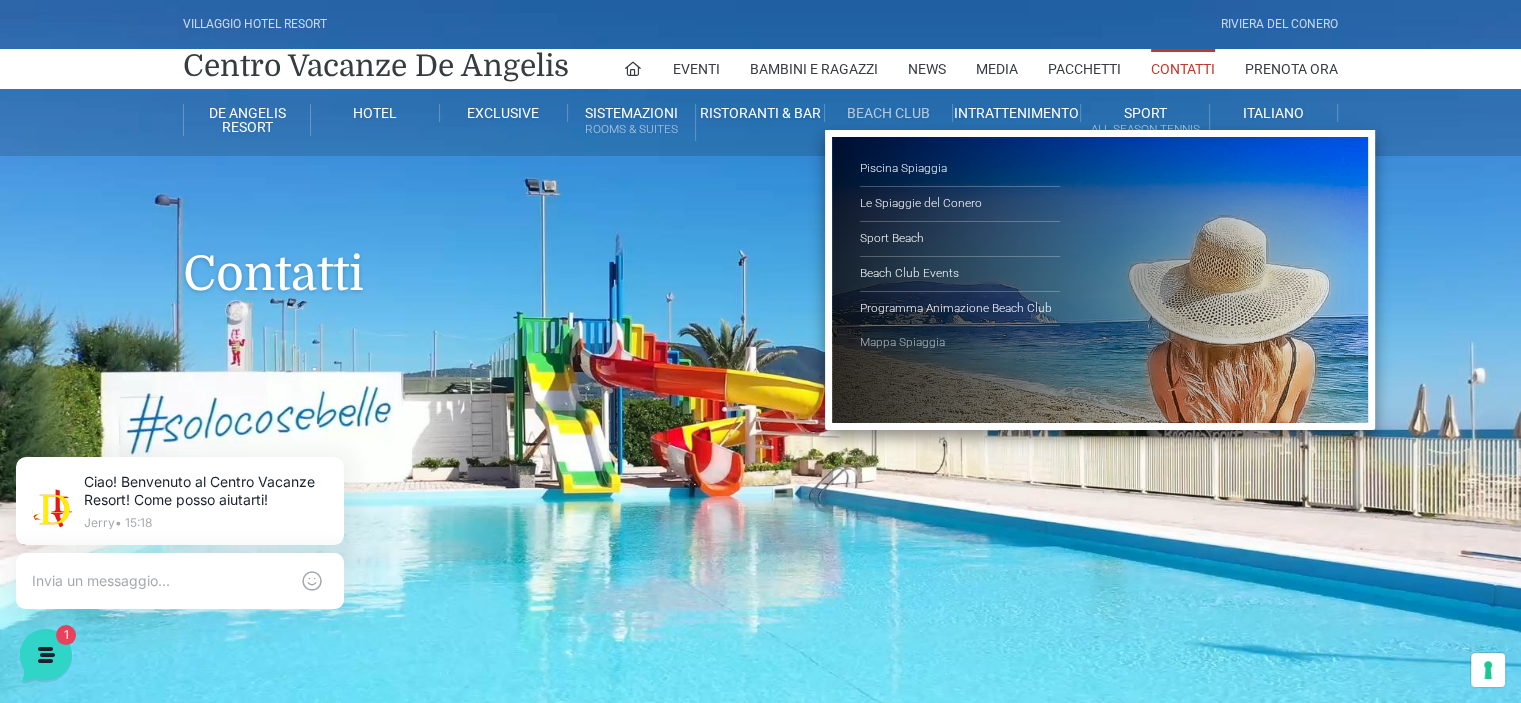 click on "Mappa Spiaggia" at bounding box center [960, 343] 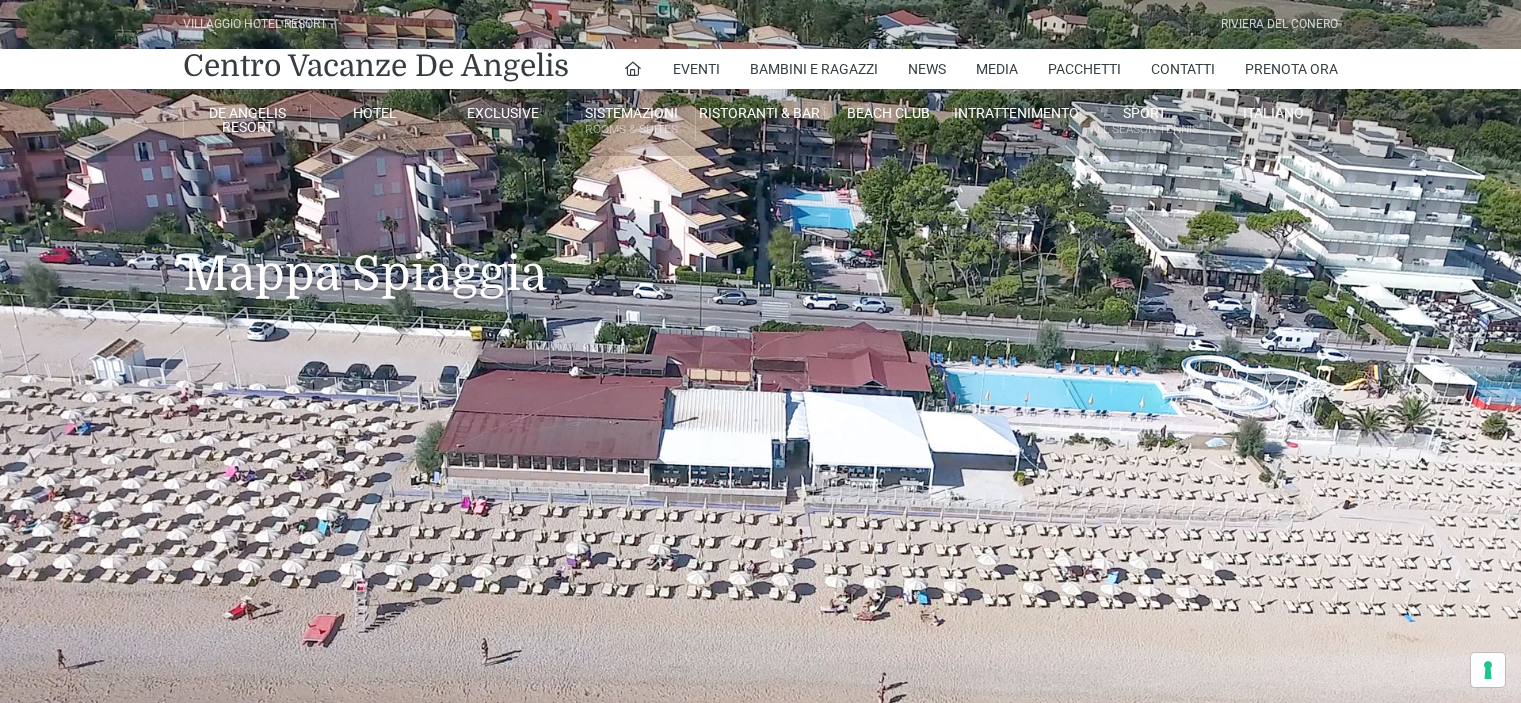 scroll, scrollTop: 0, scrollLeft: 0, axis: both 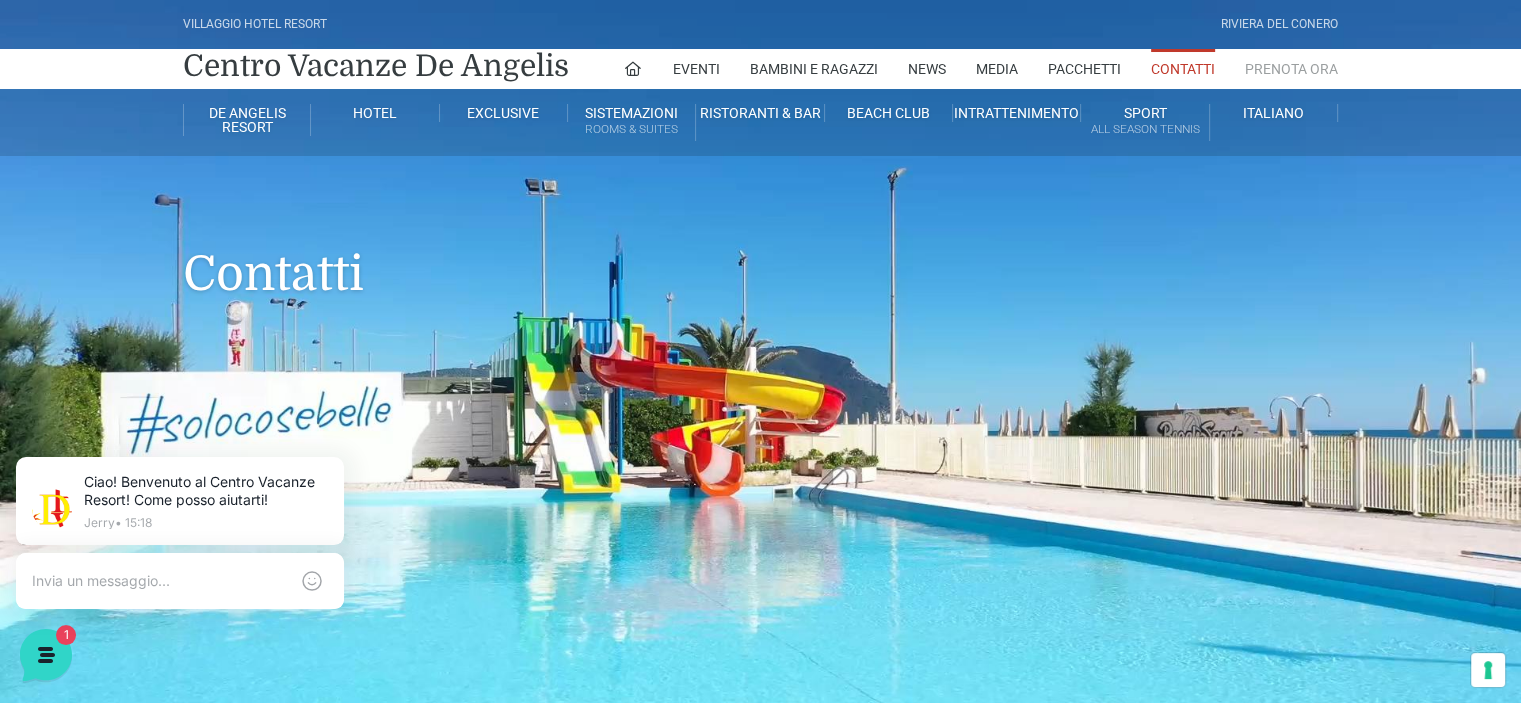 click on "Prenota Ora" at bounding box center (1291, 69) 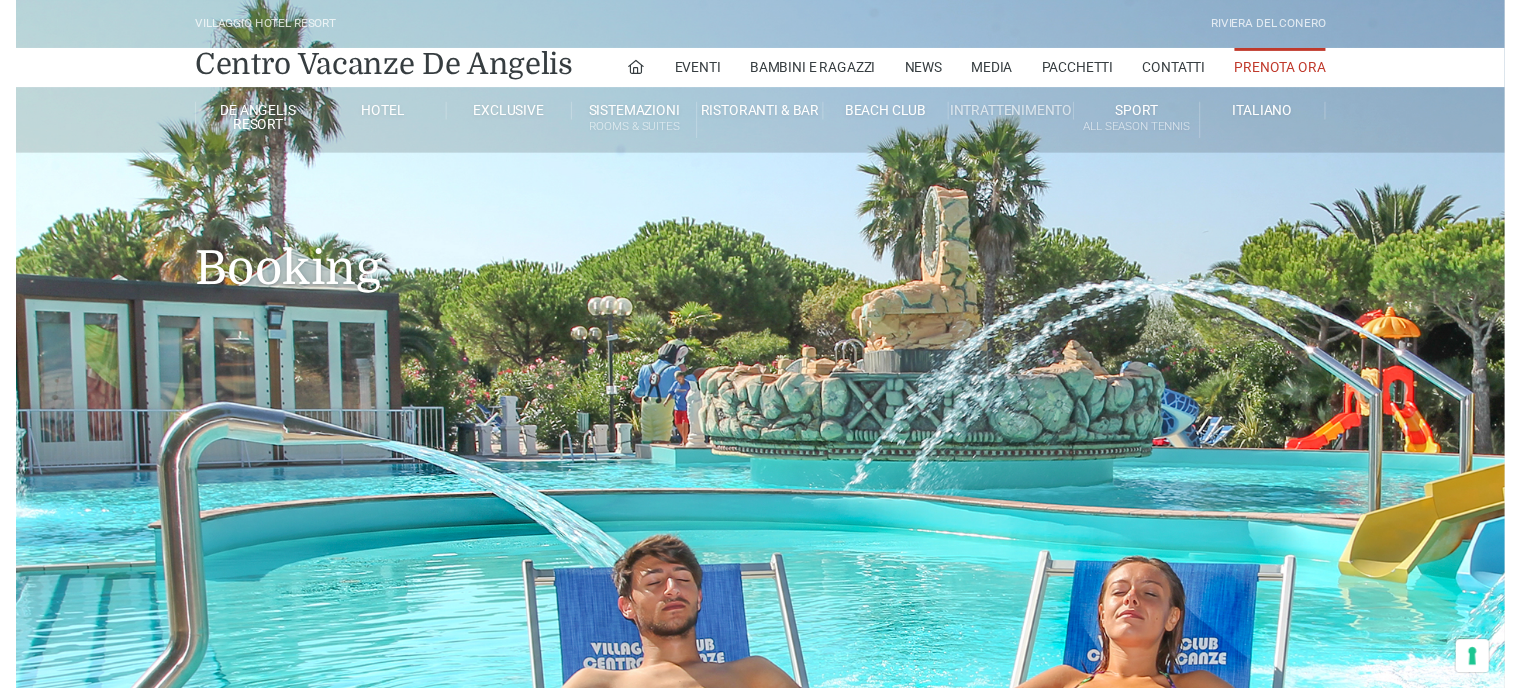 scroll, scrollTop: 0, scrollLeft: 0, axis: both 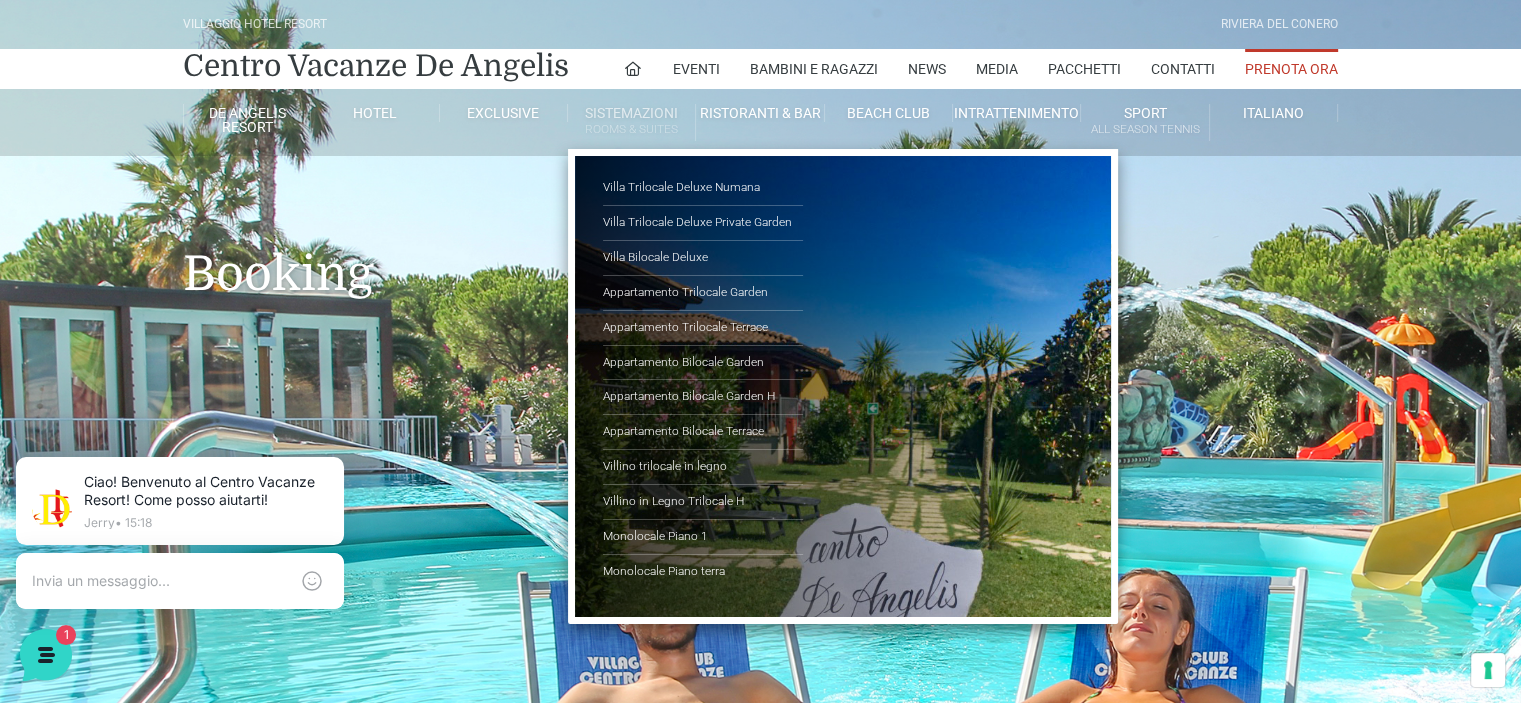 click on "Sistemazioni Rooms & Suites" at bounding box center [632, 122] 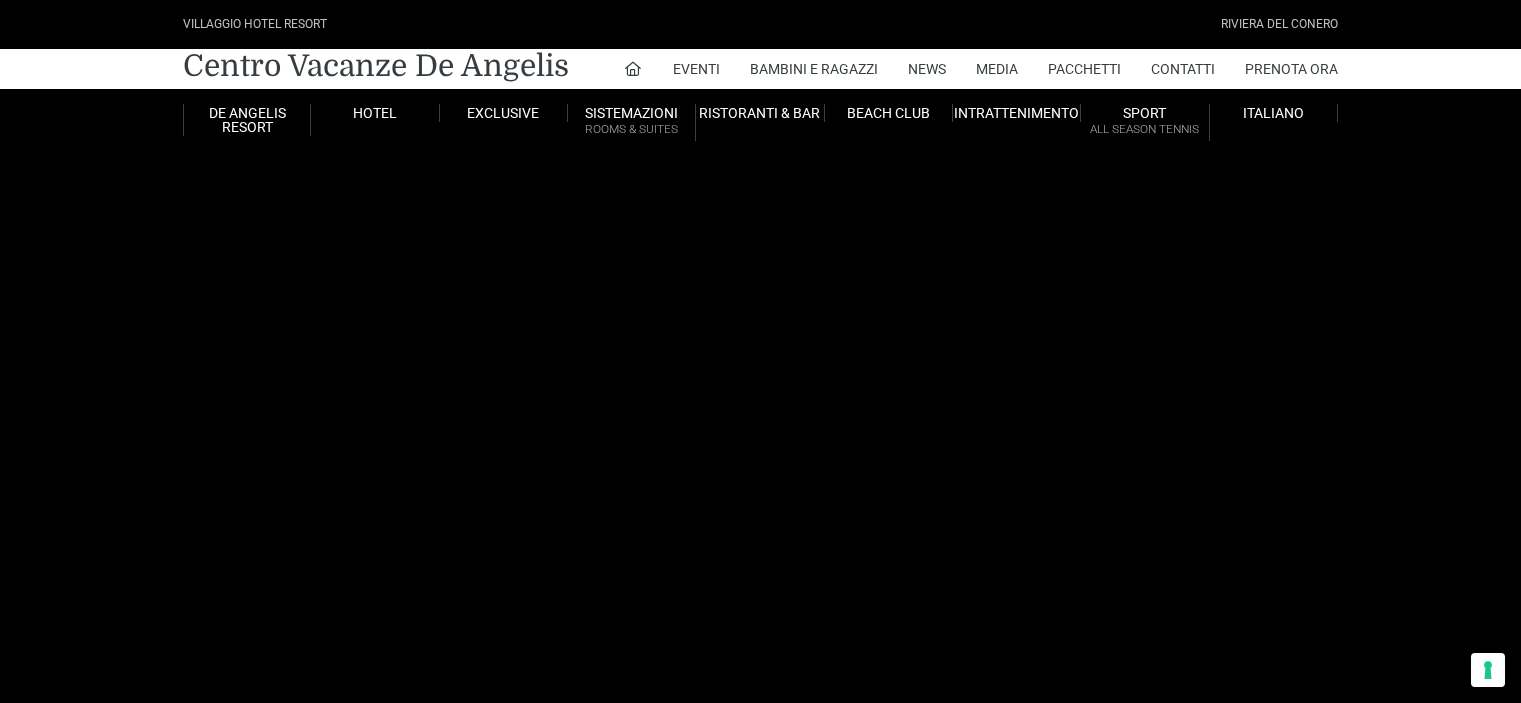 scroll, scrollTop: 0, scrollLeft: 0, axis: both 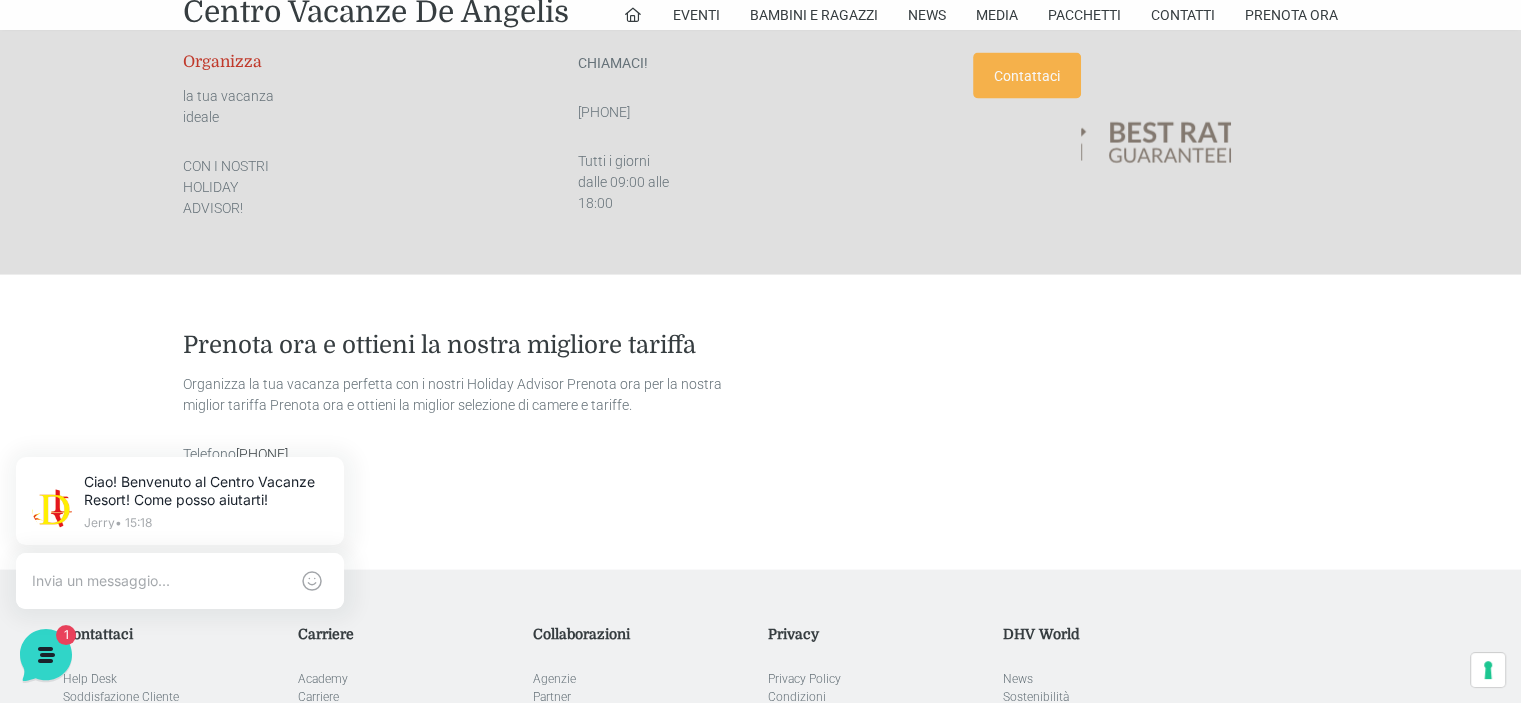 click on "Contattaci" at bounding box center (1027, 76) 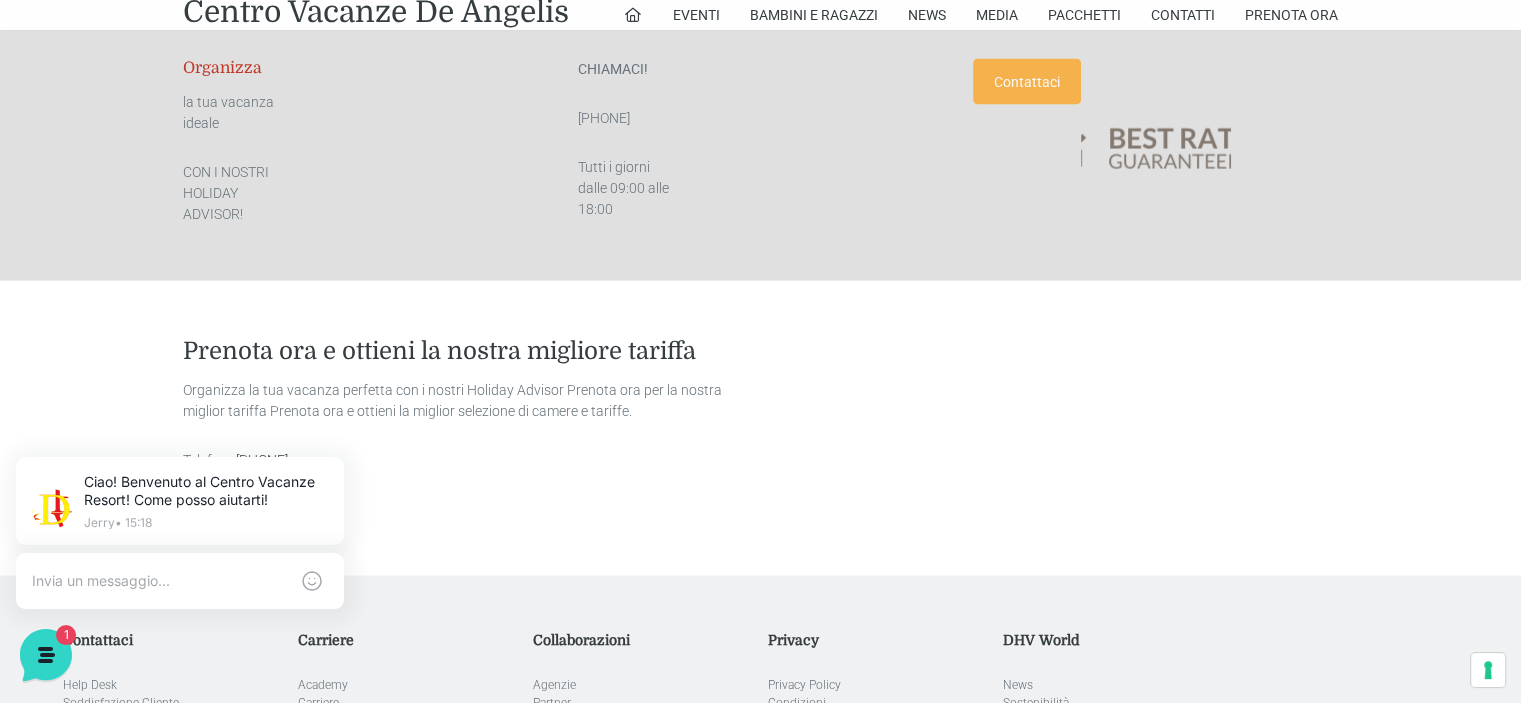 scroll, scrollTop: 3900, scrollLeft: 0, axis: vertical 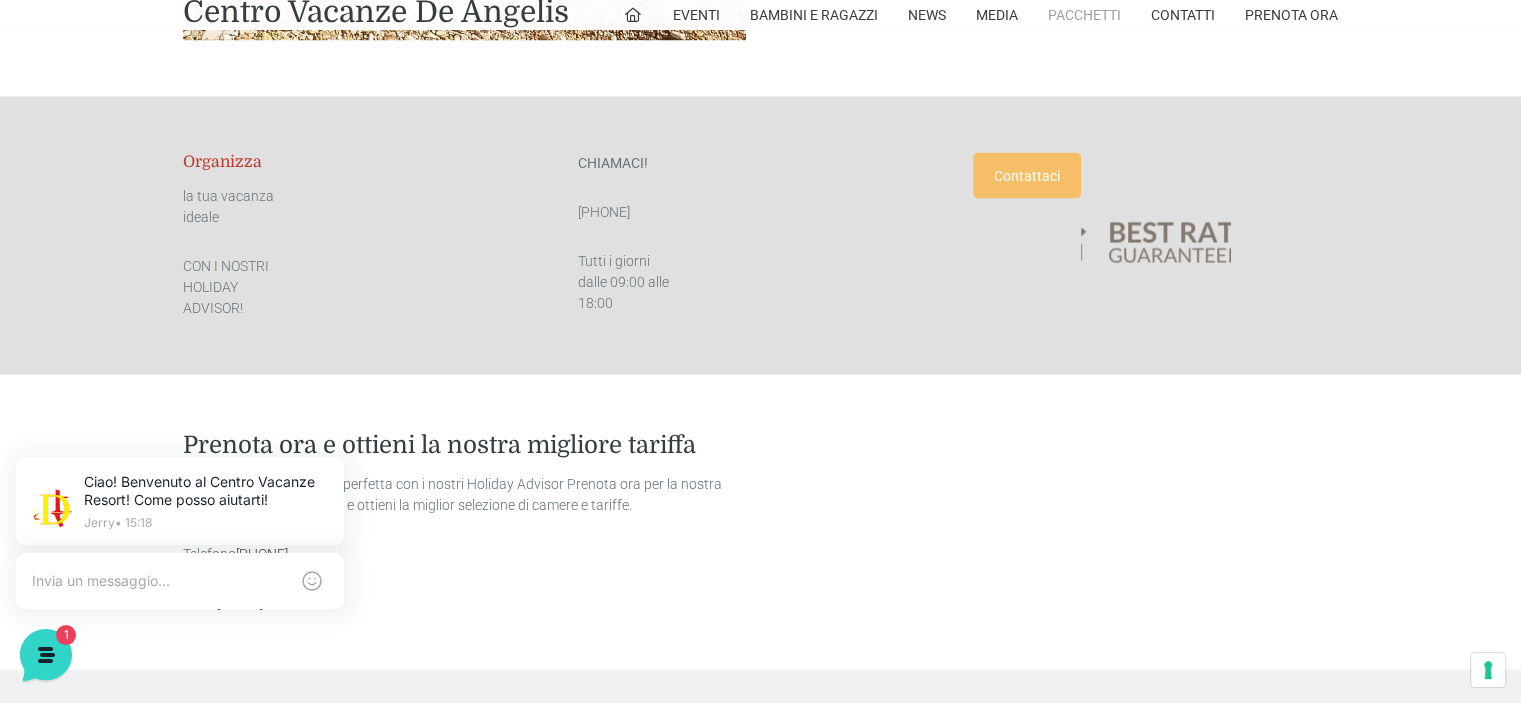 click on "Pacchetti" at bounding box center [1084, 15] 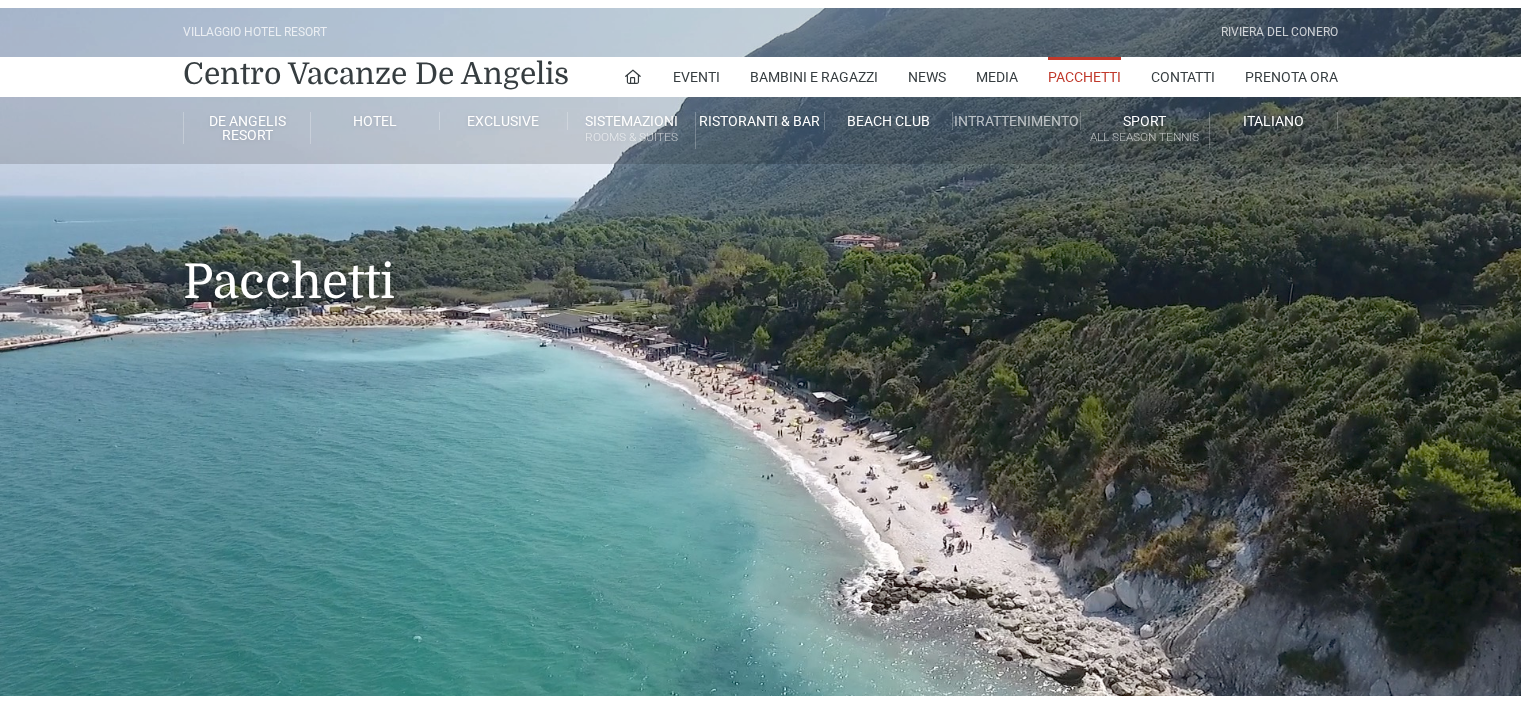 scroll, scrollTop: 0, scrollLeft: 0, axis: both 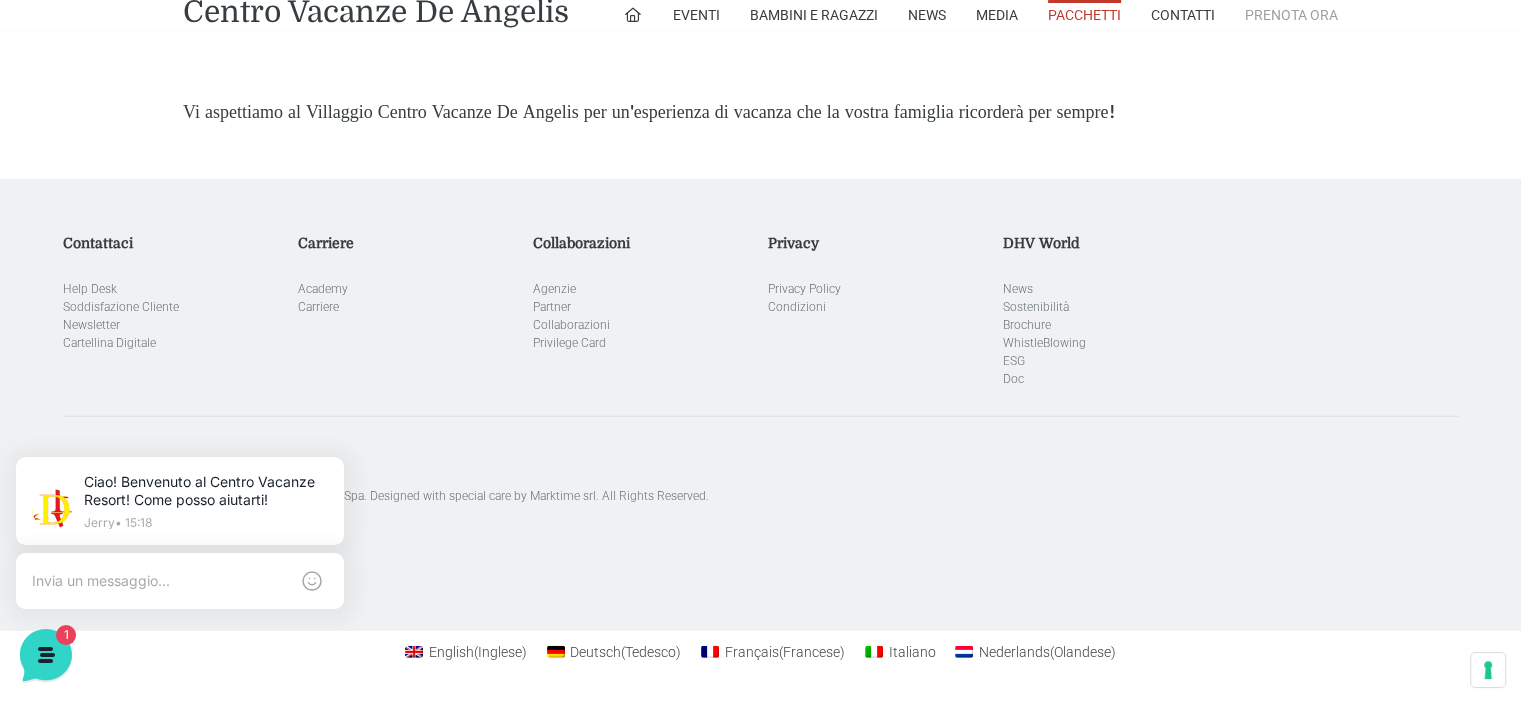 click on "Prenota Ora" at bounding box center (1291, 15) 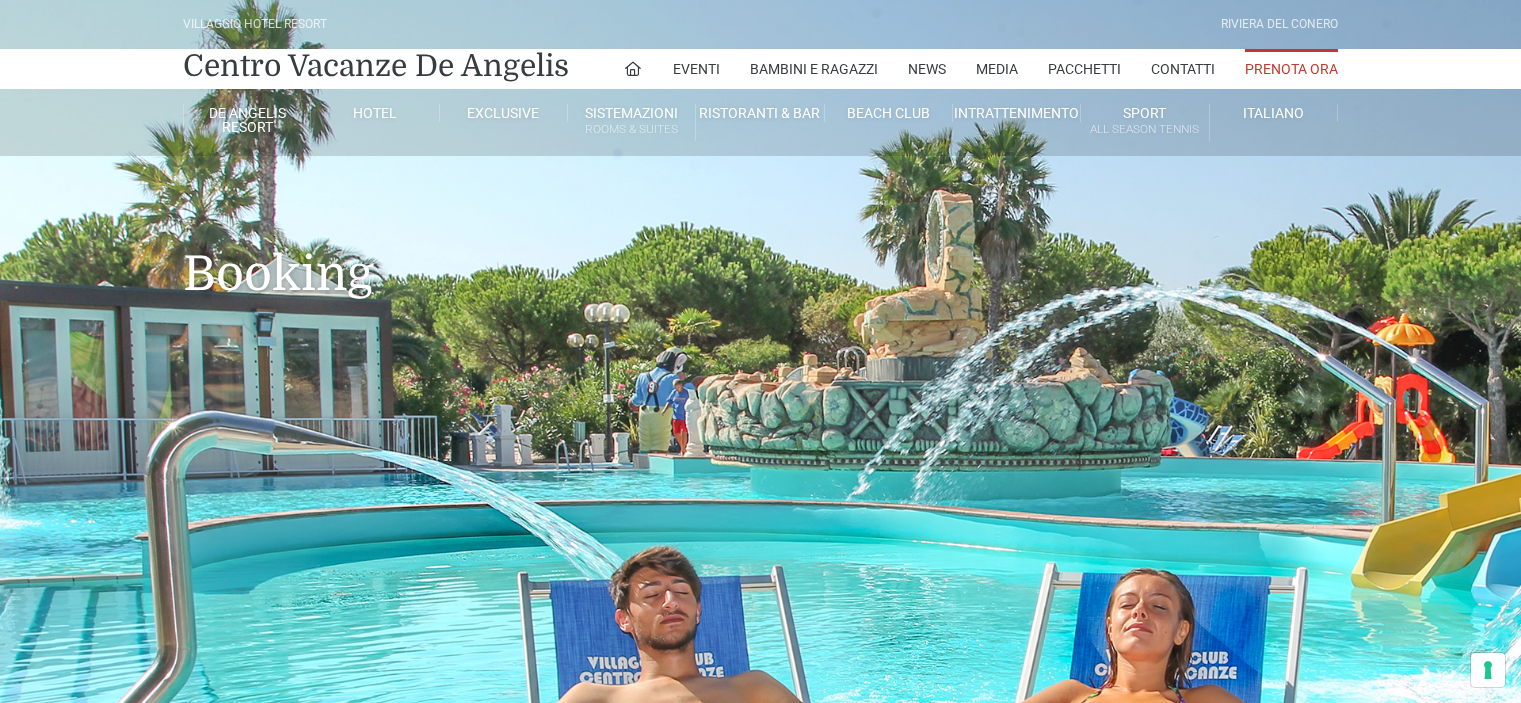 scroll, scrollTop: 0, scrollLeft: 0, axis: both 